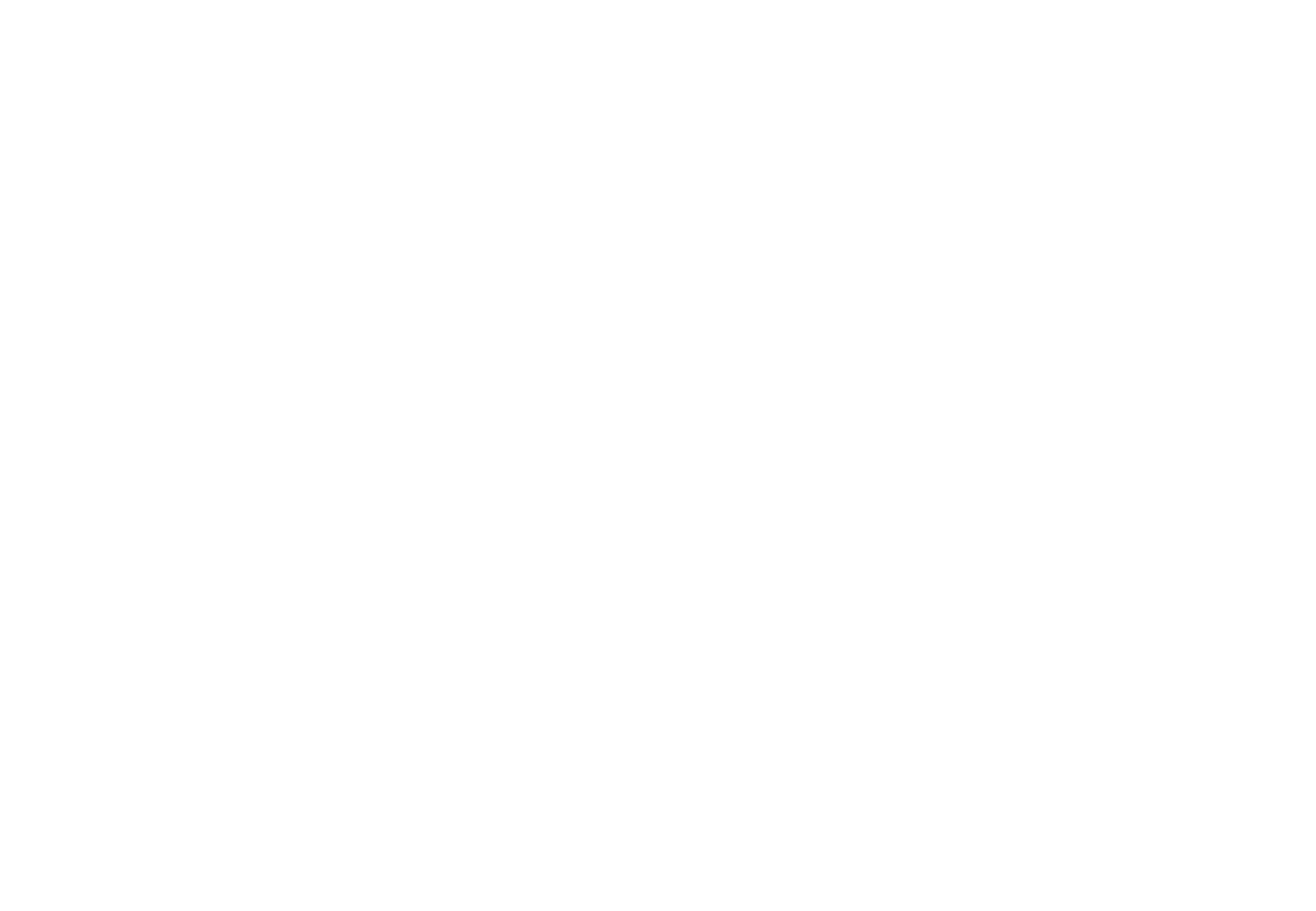scroll, scrollTop: 0, scrollLeft: 0, axis: both 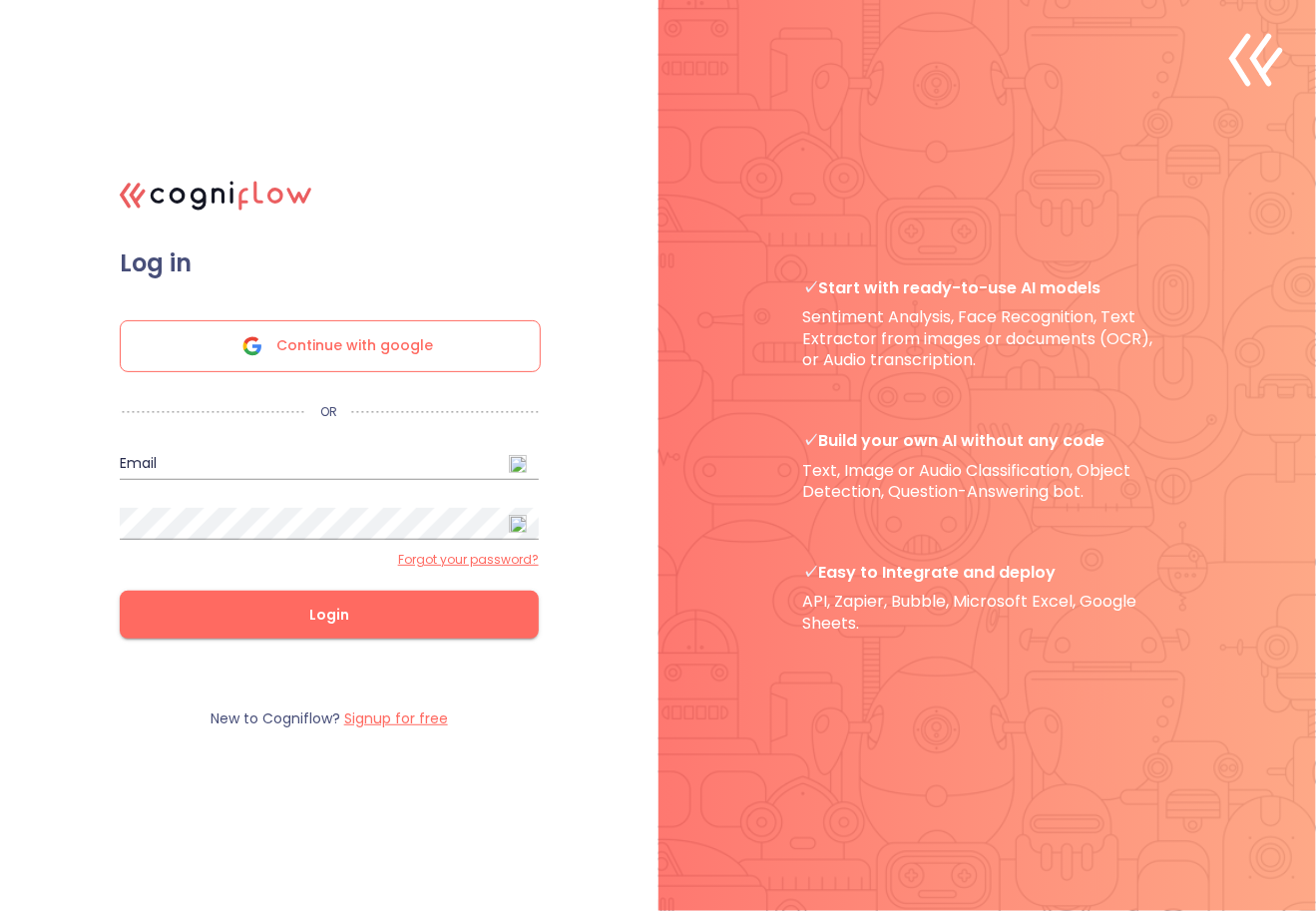 click on ".cls-1{fill:#141624;}.cls-2{fill:#eb5e60;}.cls-3{fill:none;stroke:#eb5e60;stroke-linecap:round;stroke-miterlimit:10;stroke-width:14px;} 1a Log in Continue with google OR Email Password Forgot your password? Login New to Cogniflow?   Signup for free ✓  Start with ready-to-use AI models Sentiment Analysis, Face Recognition, Text Extractor from images or documents (OCR), or Audio transcription. ✓  Build your own AI without any code Text, Image or Audio Classification, Object Detection, Question-Answering bot. ✓  Easy to Integrate and deploy API, Zapier, Bubble, Microsoft Excel, Google Sheets. .cls-1{fill:none;stroke:#eb5e60;stroke-linecap:round;stroke-miterlimit:10;stroke-width:3px;} 4b" at bounding box center [658, 455] 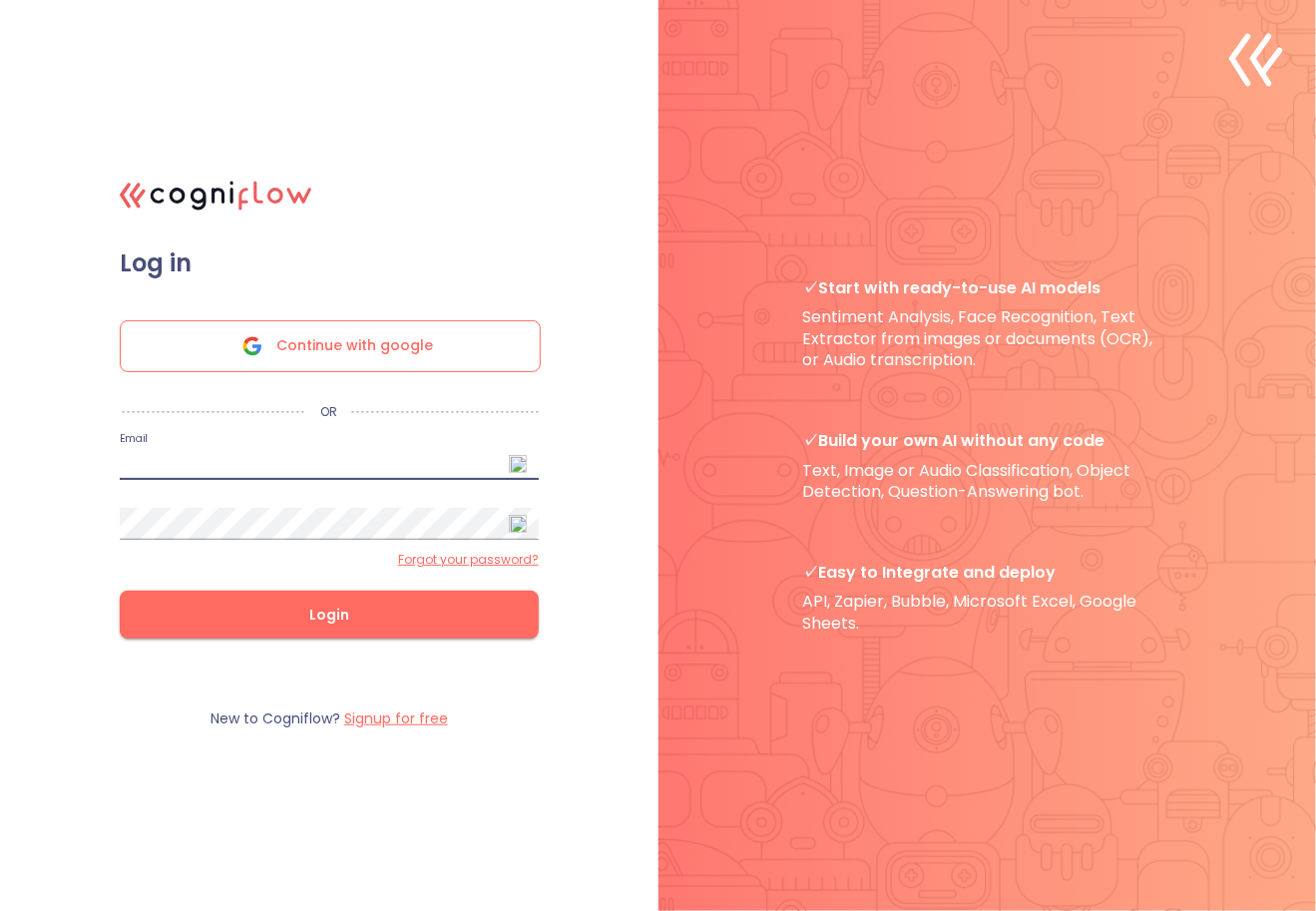 paste on "[EMAIL_ADDRESS][DOMAIN_NAME]" 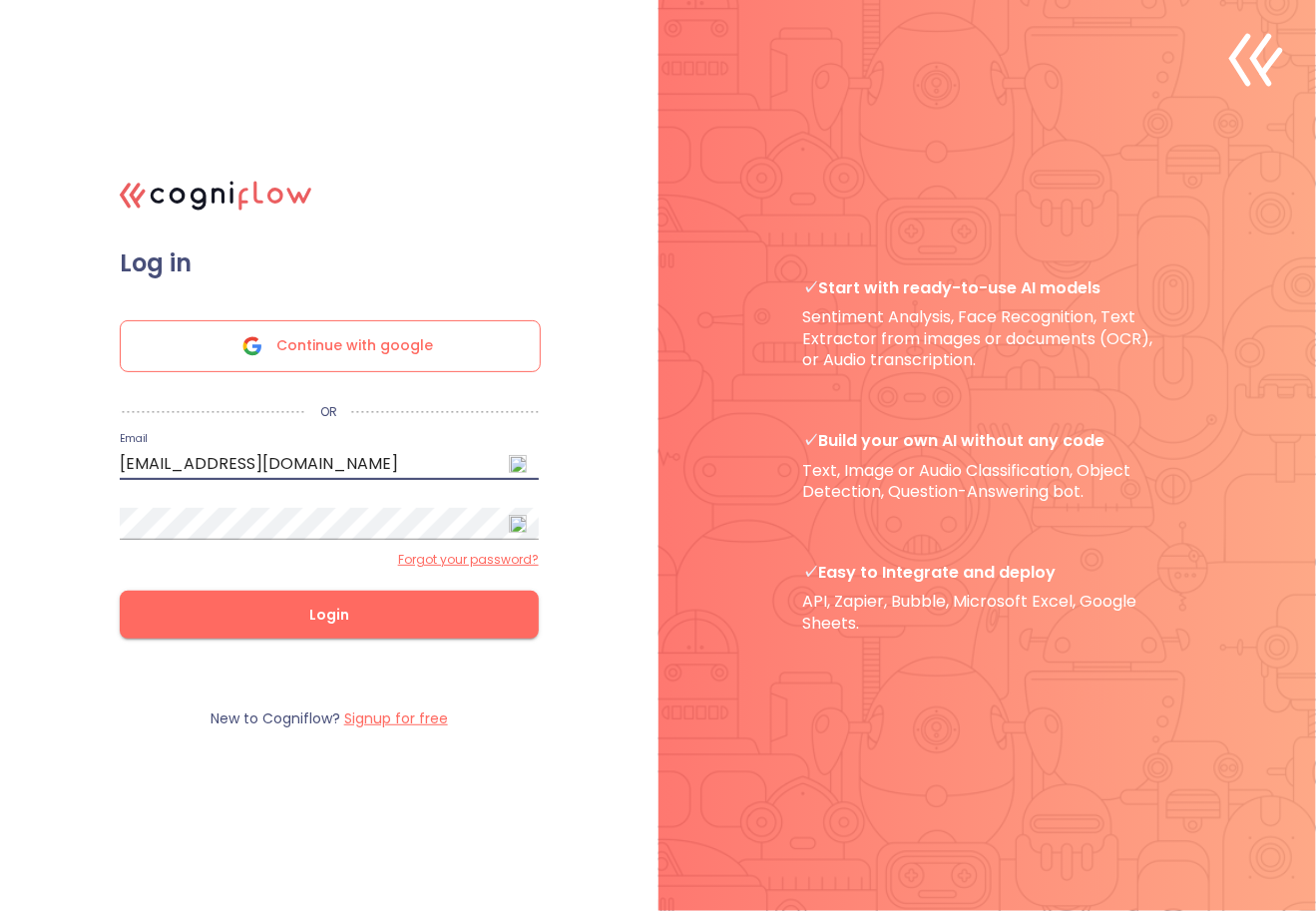 type on "[EMAIL_ADDRESS][DOMAIN_NAME]" 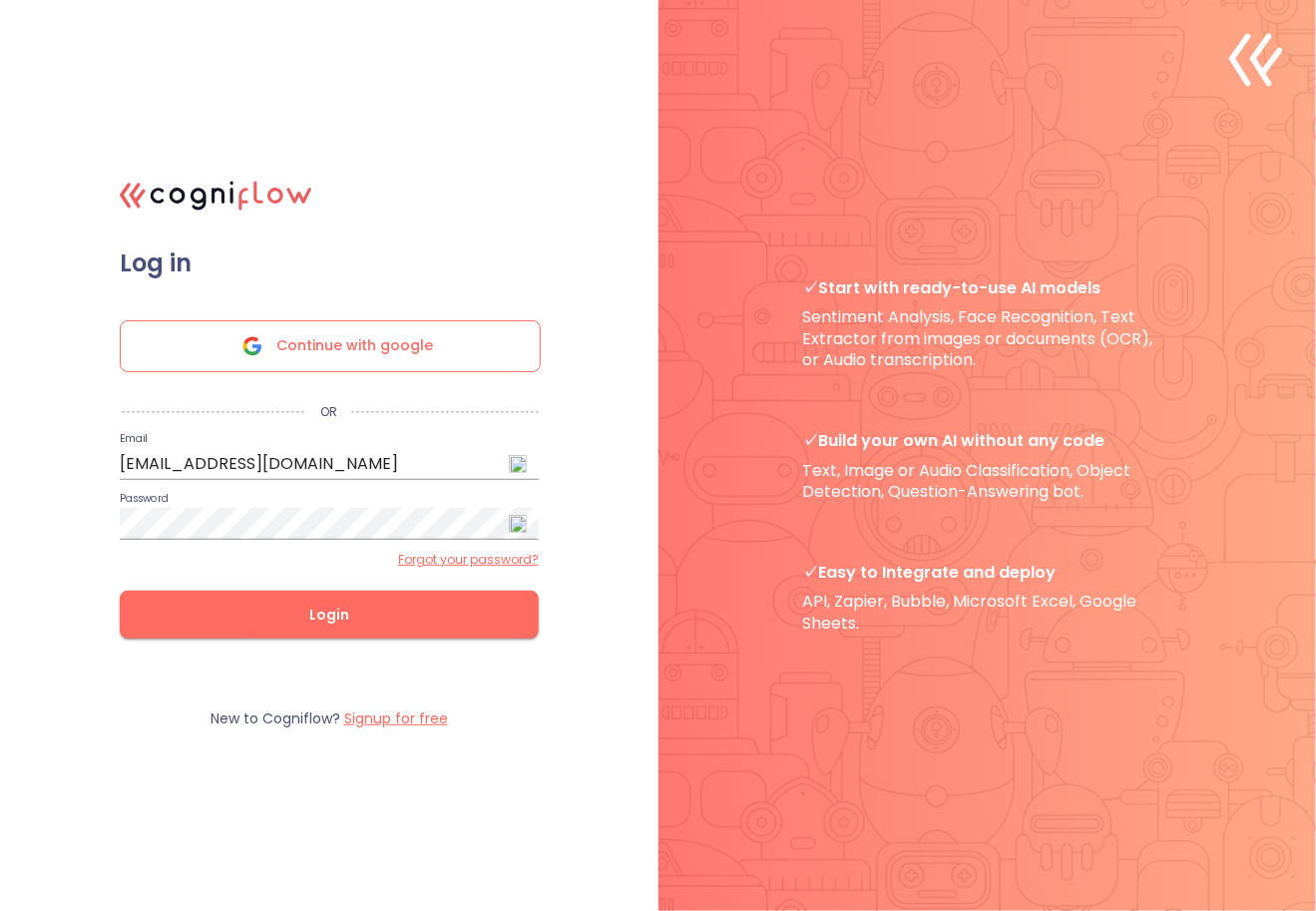 click on ".cls-1{fill:#141624;}.cls-2{fill:#eb5e60;}.cls-3{fill:none;stroke:#eb5e60;stroke-linecap:round;stroke-miterlimit:10;stroke-width:14px;} 1a Log in Continue with google OR Email [EMAIL_ADDRESS][DOMAIN_NAME] Password Forgot your password? Login New to Cogniflow?   Signup for free ✓  Start with ready-to-use AI models Sentiment Analysis, Face Recognition, Text Extractor from images or documents (OCR), or Audio transcription. ✓  Build your own AI without any code Text, Image or Audio Classification, Object Detection, Question-Answering bot. ✓  Easy to Integrate and deploy API, Zapier, Bubble, Microsoft Excel, Google Sheets. .cls-1{fill:none;stroke:#eb5e60;stroke-linecap:round;stroke-miterlimit:10;stroke-width:3px;} 4b" at bounding box center [658, 455] 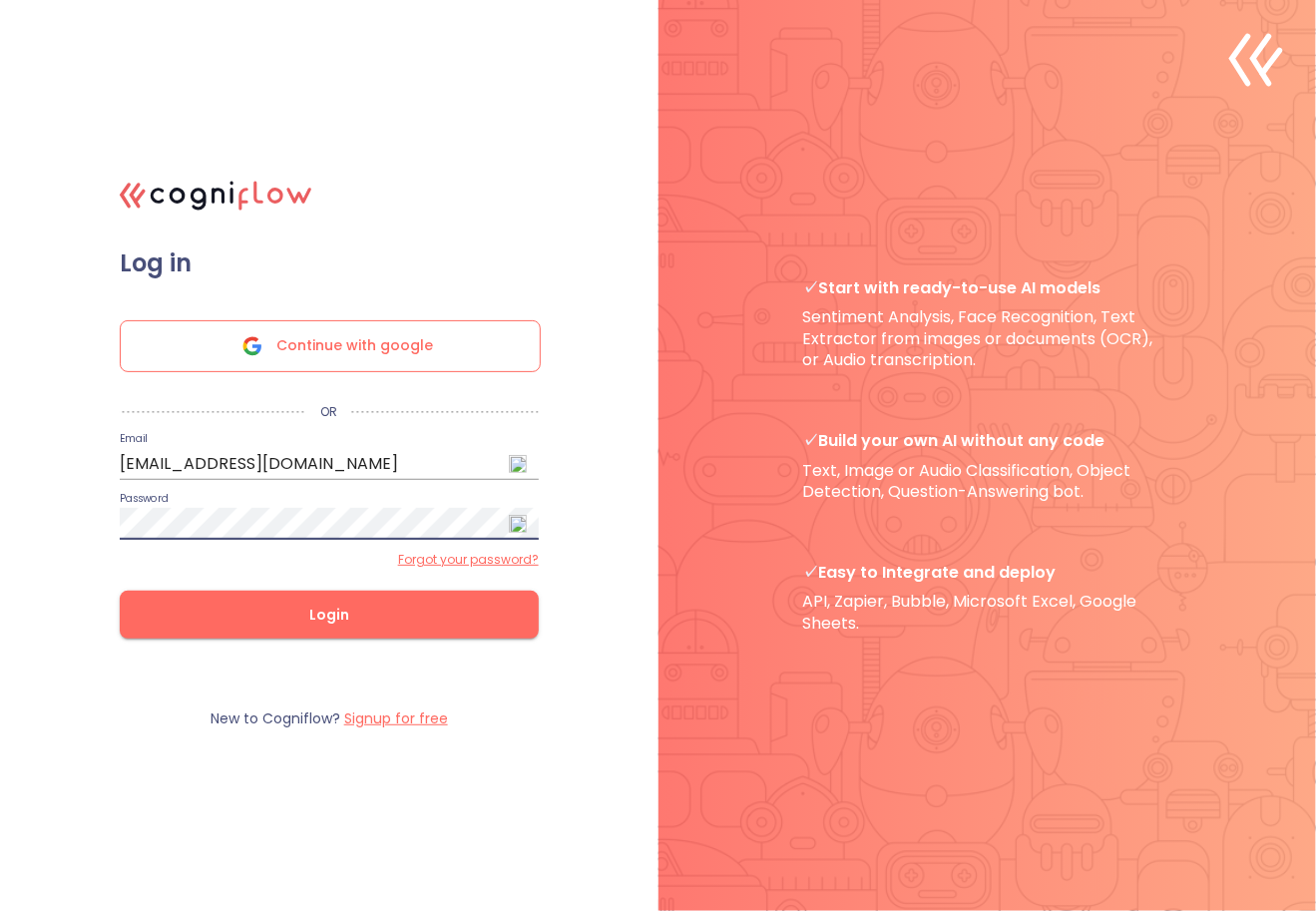 click on "Login" at bounding box center (329, 615) 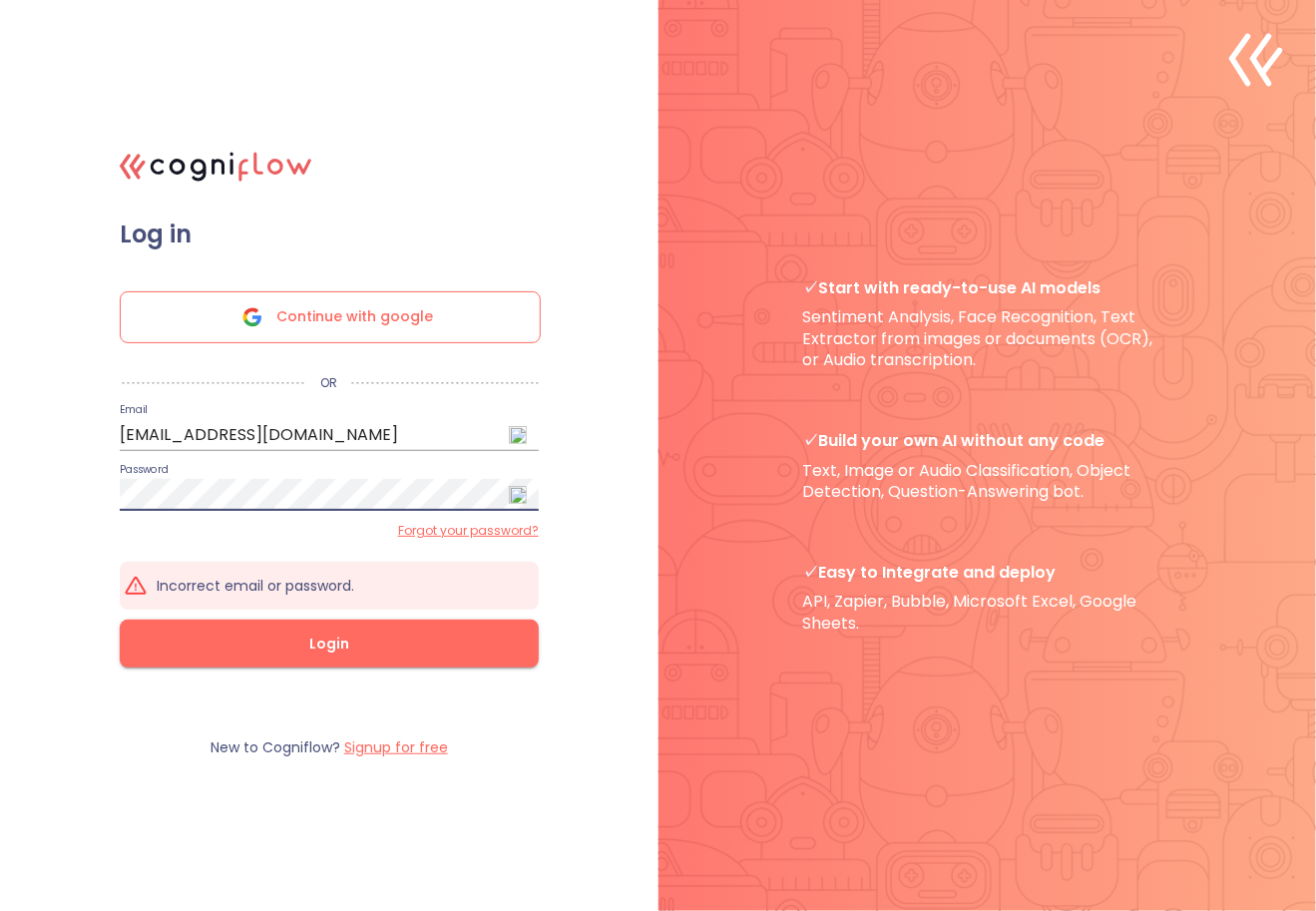 click on ".cls-1{fill:#141624;}.cls-2{fill:#eb5e60;}.cls-3{fill:none;stroke:#eb5e60;stroke-linecap:round;stroke-miterlimit:10;stroke-width:14px;} 1a Log in Continue with google OR Email [EMAIL_ADDRESS][DOMAIN_NAME] Password Forgot your password? Incorrect email or password. Login New to Cogniflow?   Signup for free ✓  Start with ready-to-use AI models Sentiment Analysis, Face Recognition, Text Extractor from images or documents (OCR), or Audio transcription. ✓  Build your own AI without any code Text, Image or Audio Classification, Object Detection, Question-Answering bot. ✓  Easy to Integrate and deploy API, Zapier, Bubble, Microsoft Excel, Google Sheets. .cls-1{fill:none;stroke:#eb5e60;stroke-linecap:round;stroke-miterlimit:10;stroke-width:3px;} 4b" at bounding box center [658, 455] 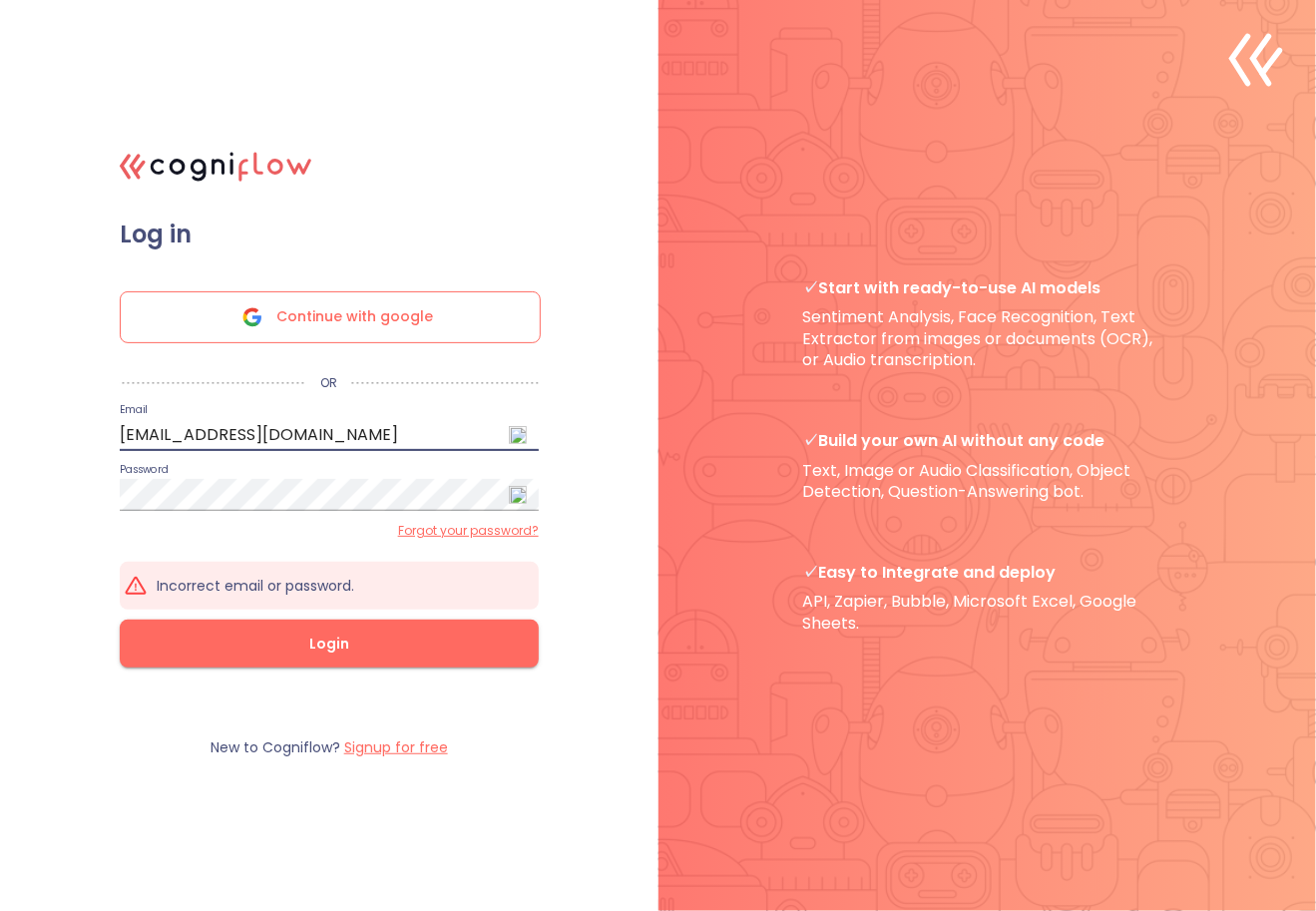 drag, startPoint x: 249, startPoint y: 429, endPoint x: 10, endPoint y: 434, distance: 239.0523 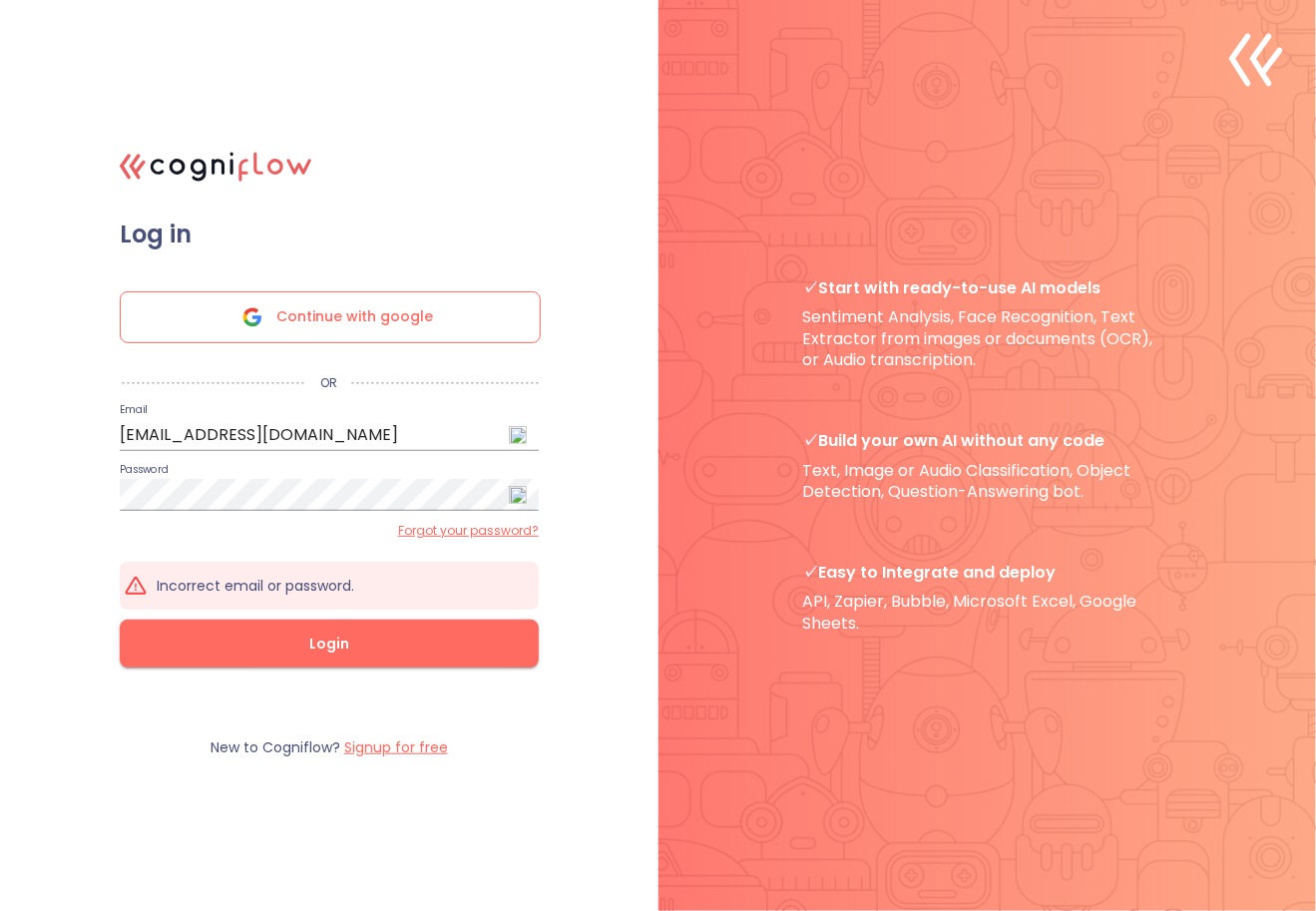 click on "Forgot your password?" at bounding box center (468, 531) 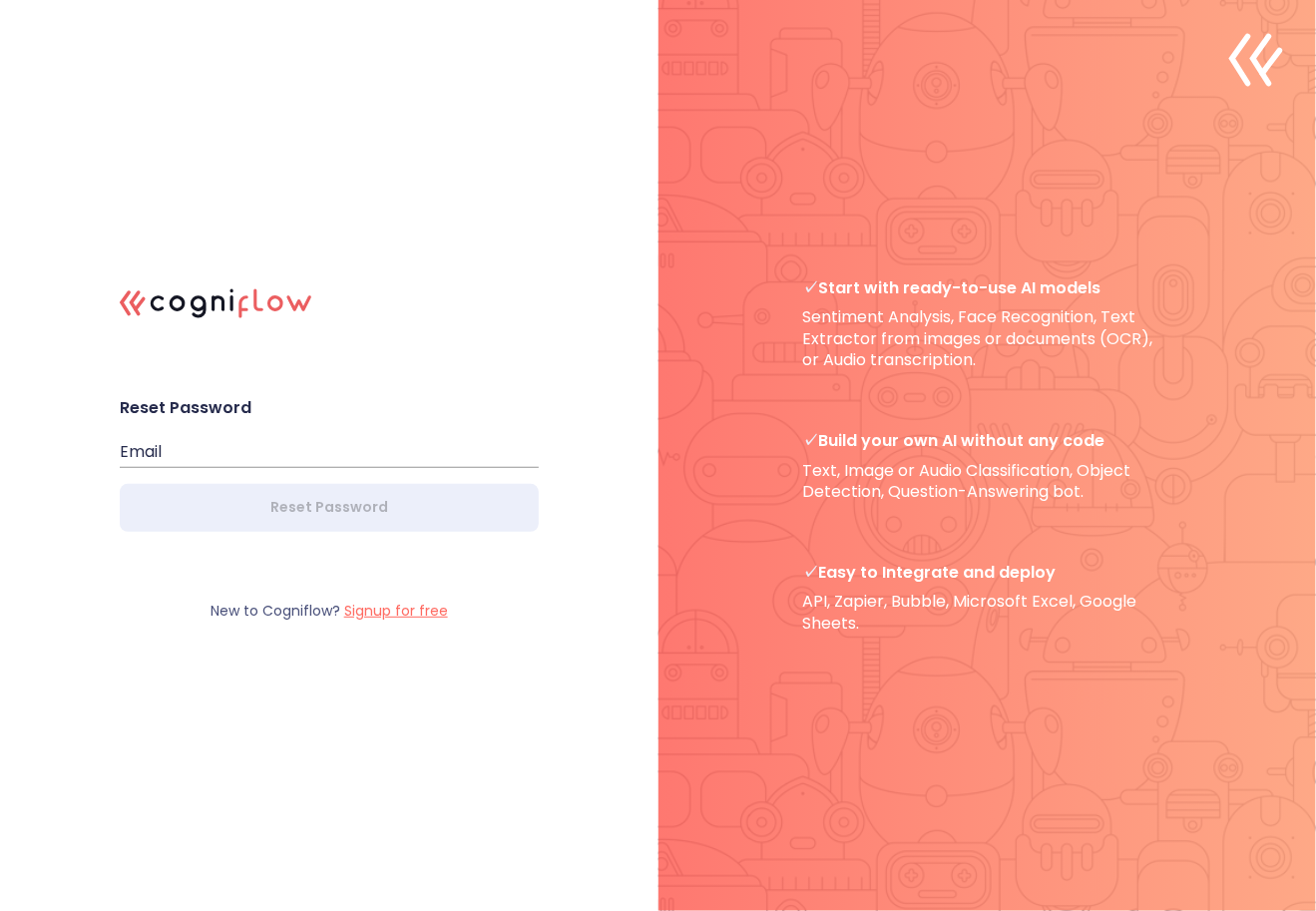 click at bounding box center [329, 452] 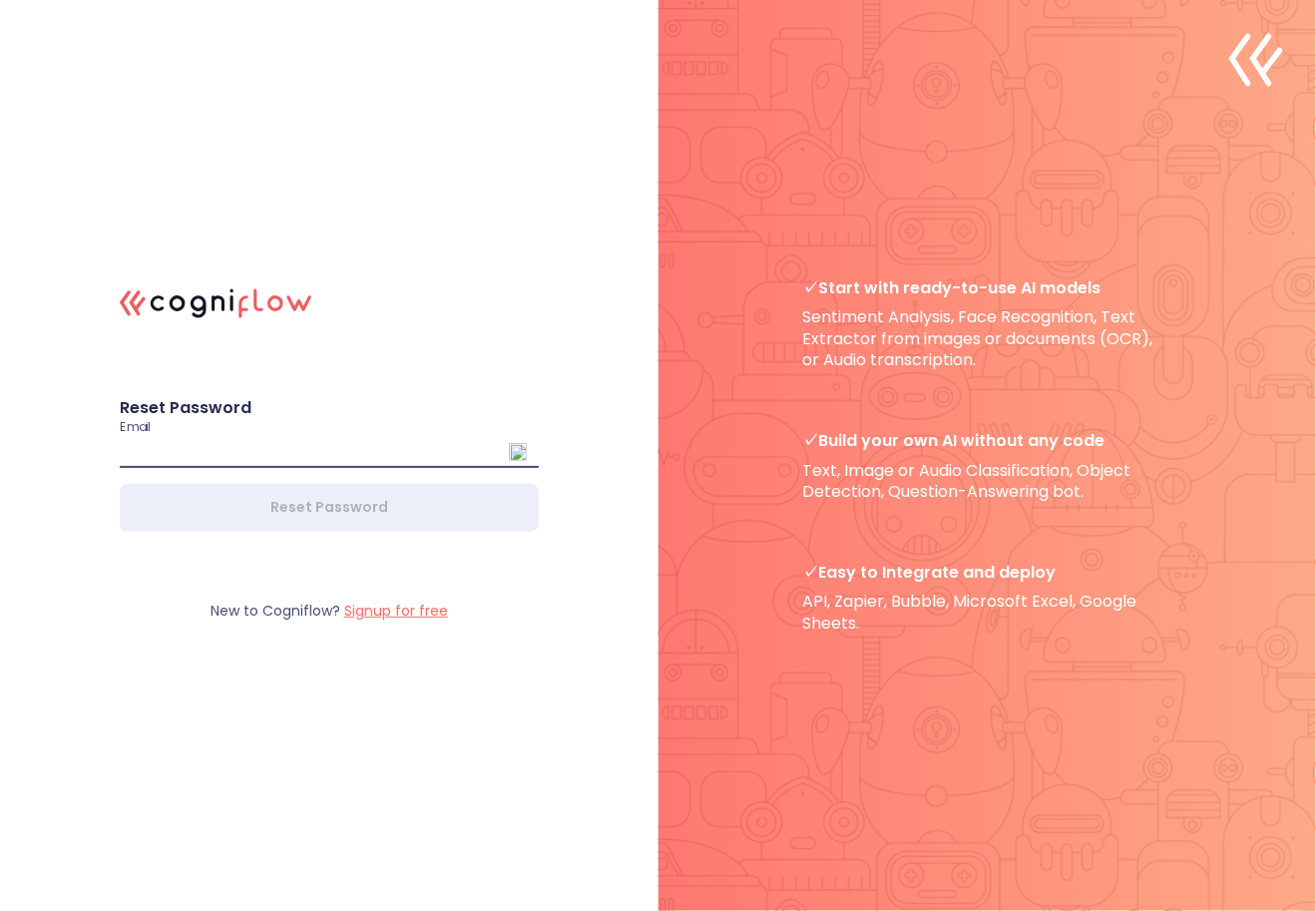paste on "[EMAIL_ADDRESS][DOMAIN_NAME]" 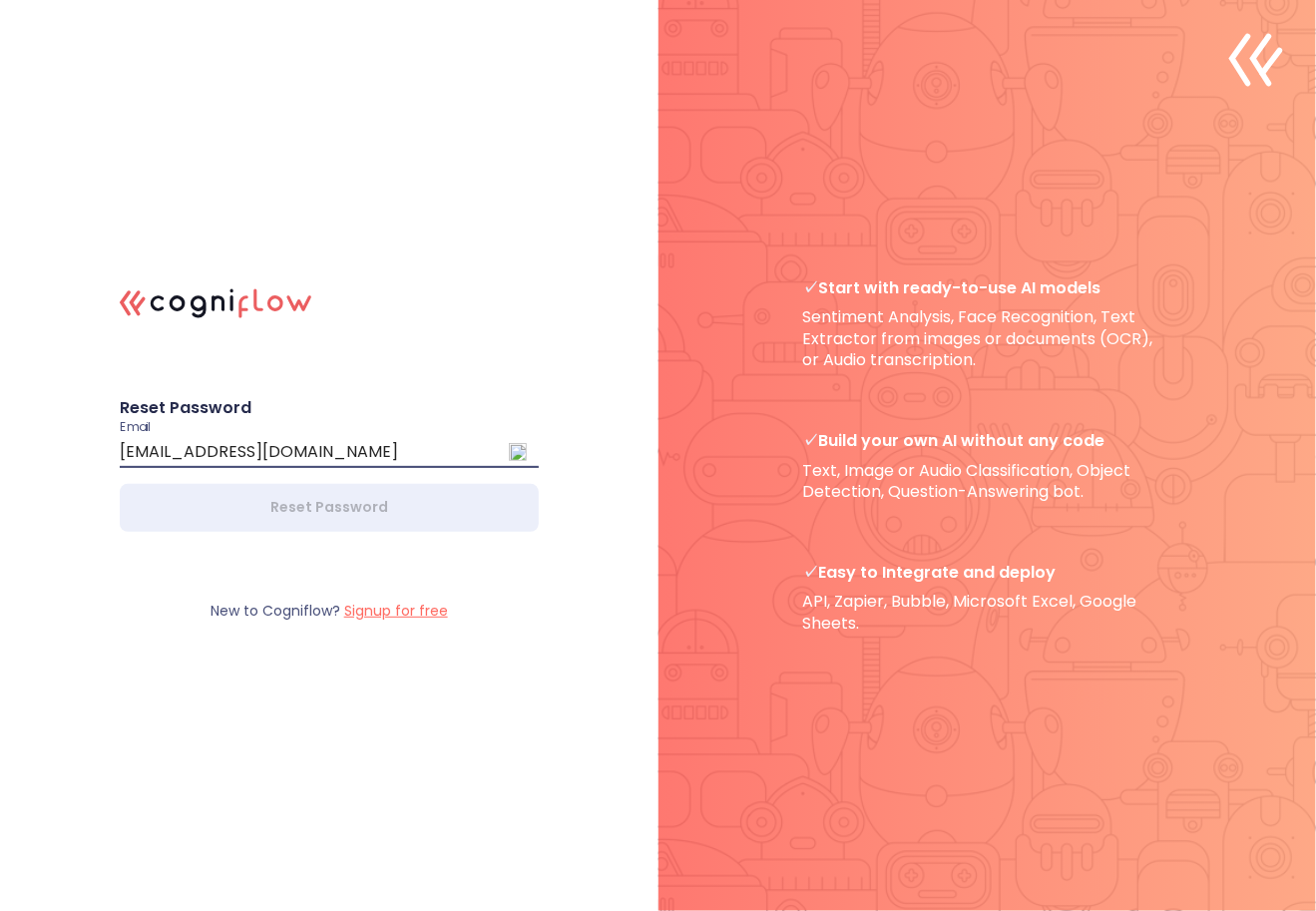 type on "[EMAIL_ADDRESS][DOMAIN_NAME]" 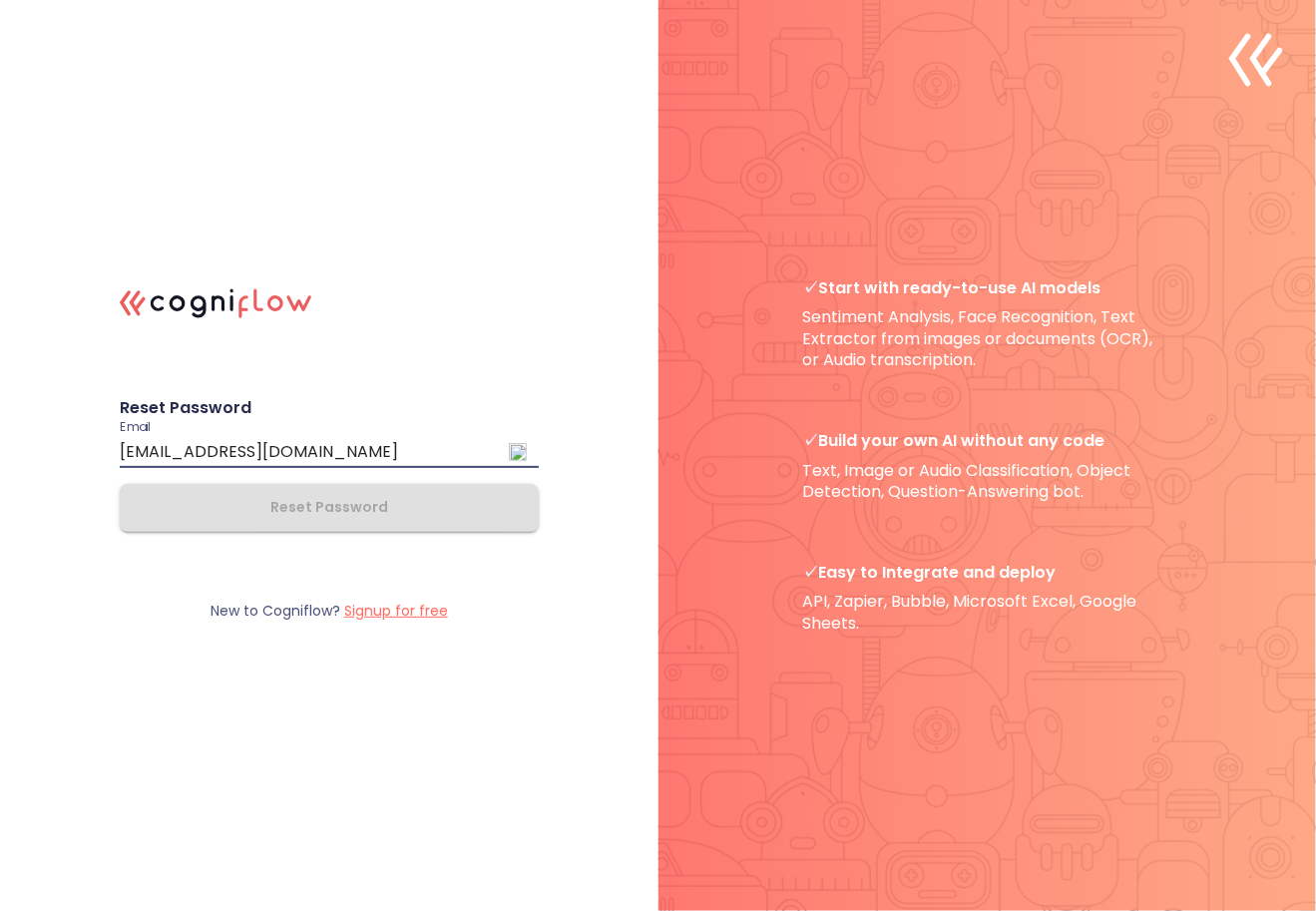 click on "Reset Password Email [EMAIL_ADDRESS][DOMAIN_NAME] Reset Password" at bounding box center [329, 464] 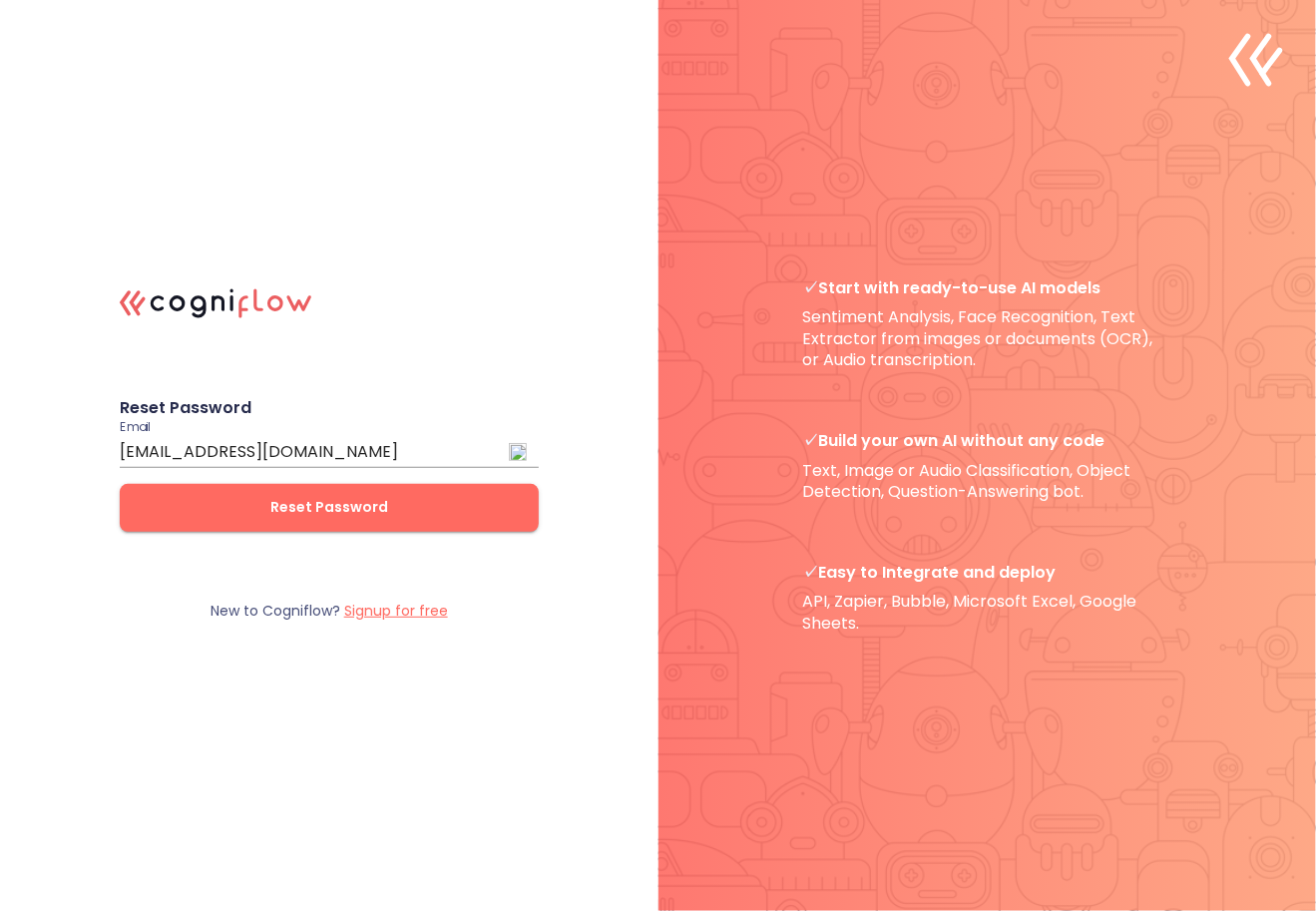 click on "Reset Password" at bounding box center (329, 507) 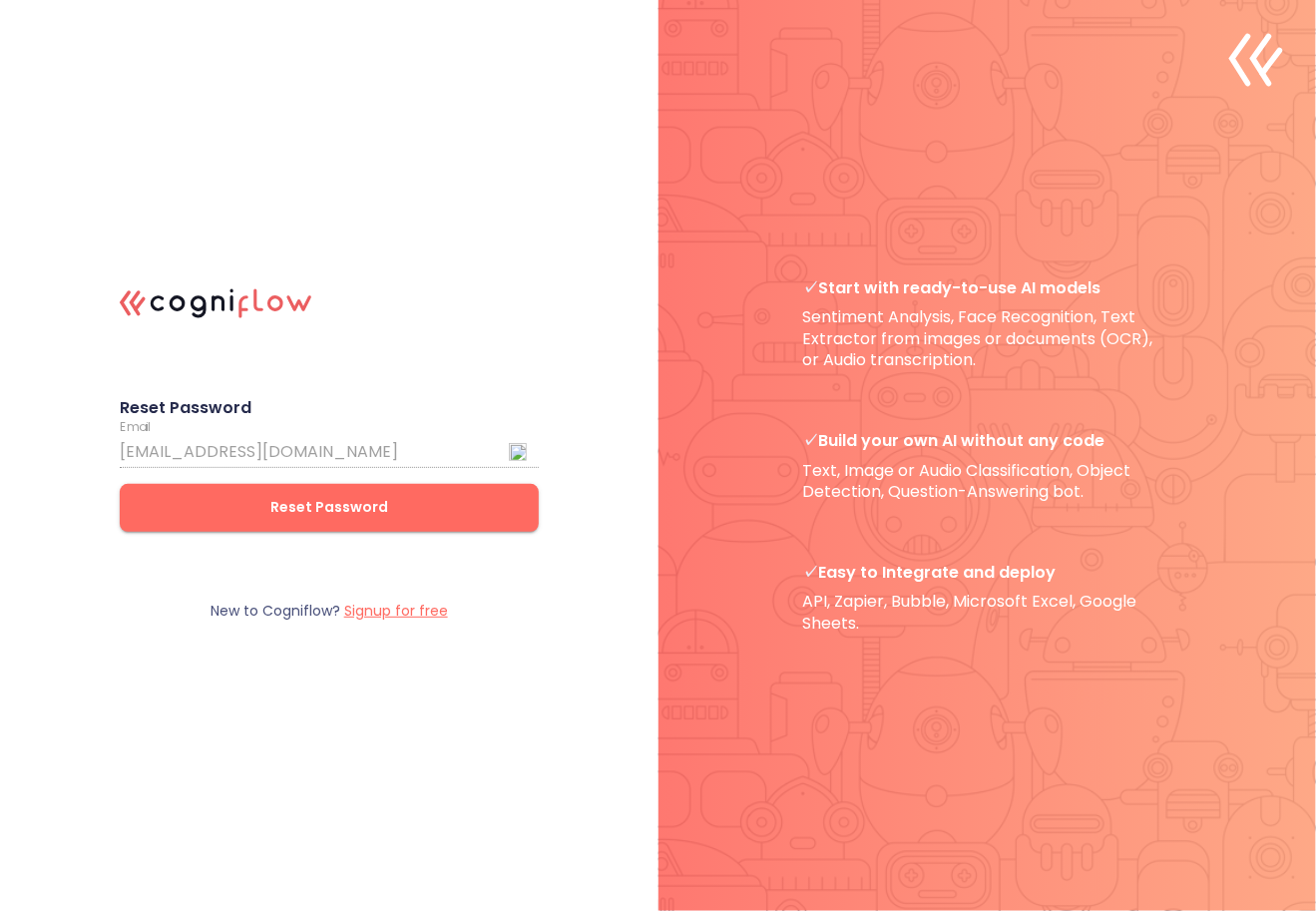 type 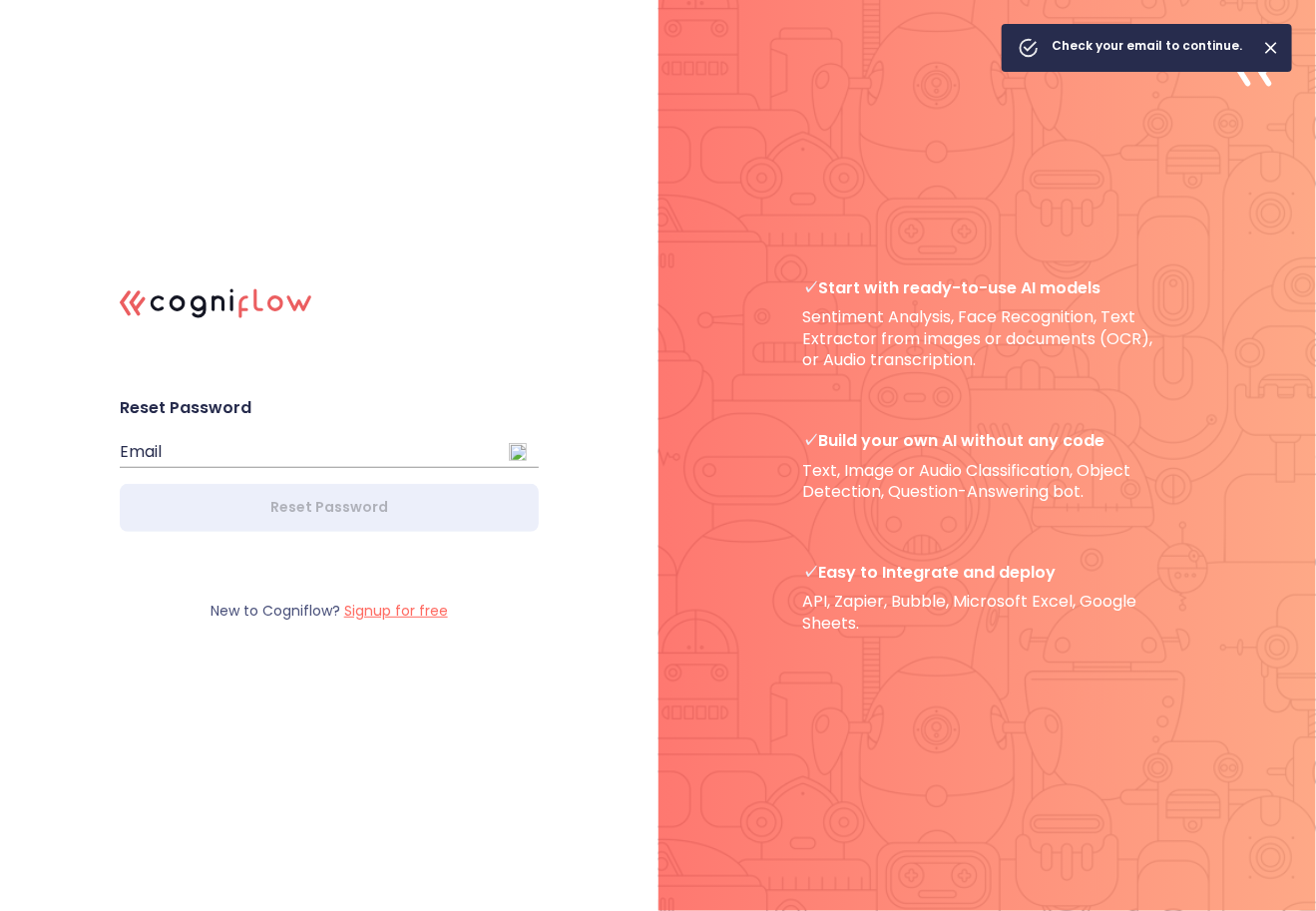 click at bounding box center [329, 452] 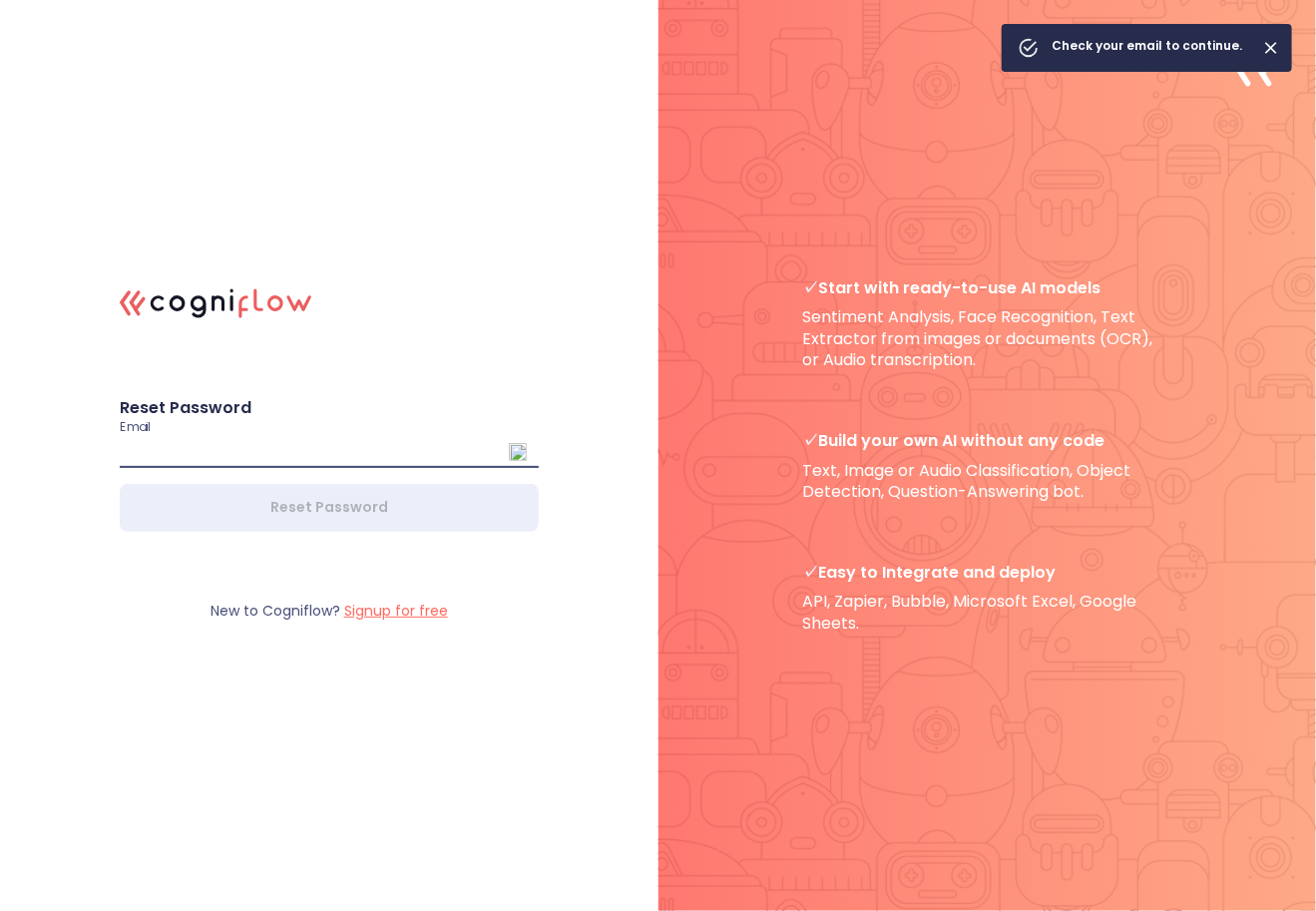 click on ".cls-1{fill:#141624;}.cls-2{fill:#eb5e60;}.cls-3{fill:none;stroke:#eb5e60;stroke-linecap:round;stroke-miterlimit:10;stroke-width:14px;} 1a Reset Password Email Reset Password New to Cogniflow?   Signup for free" at bounding box center [329, 456] 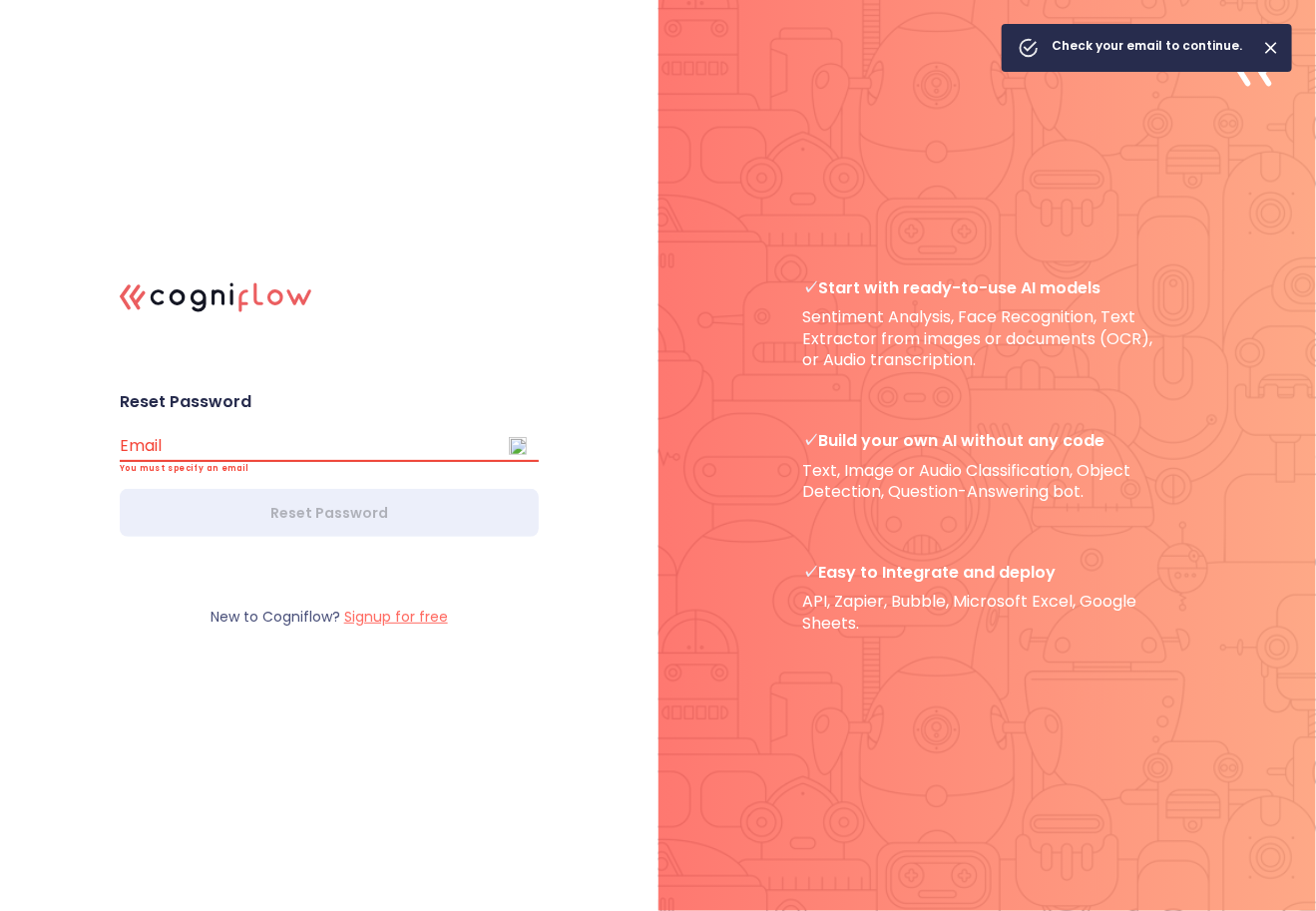 click on "Signup for free" at bounding box center (396, 617) 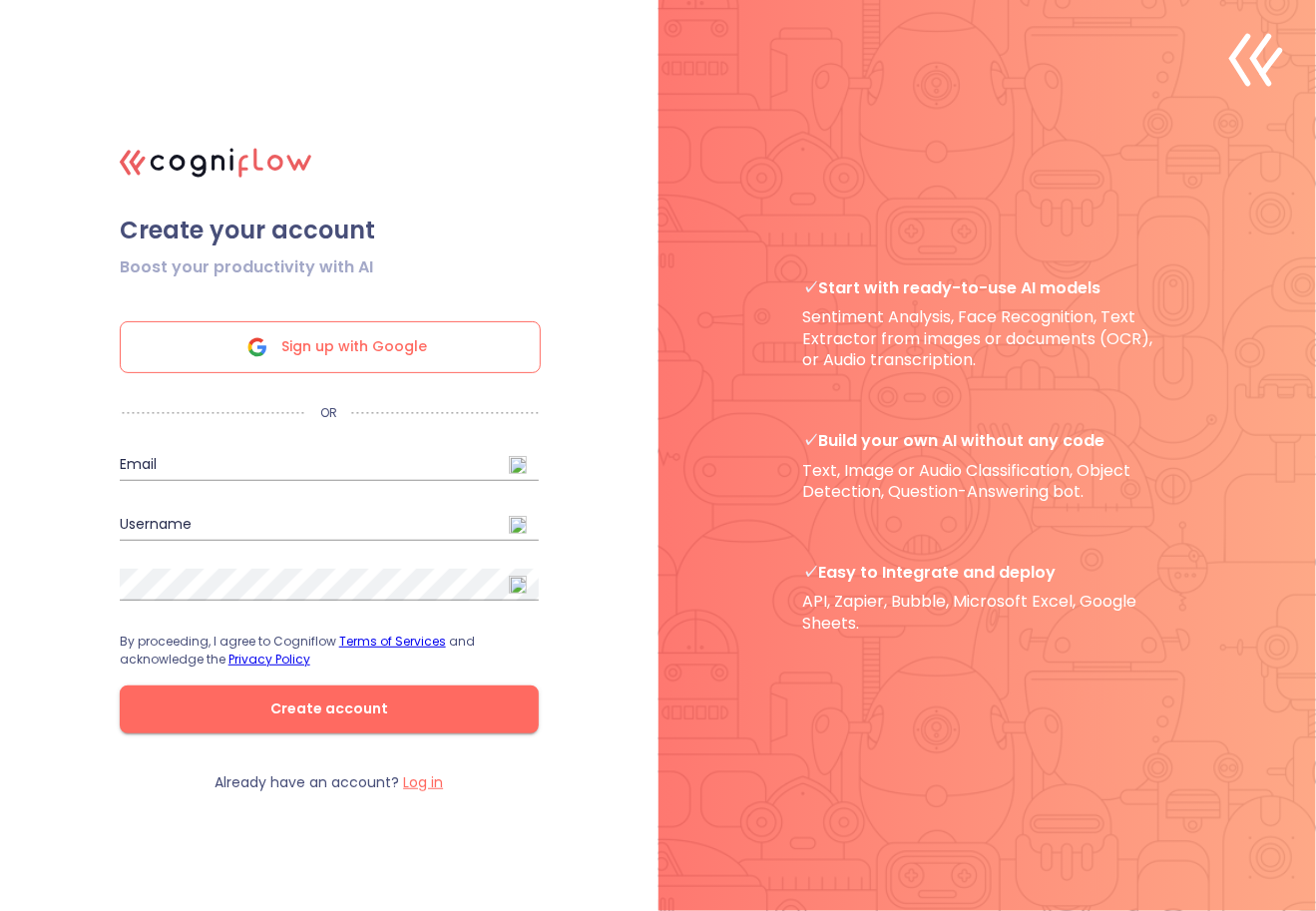 click on "Log in" at bounding box center [423, 782] 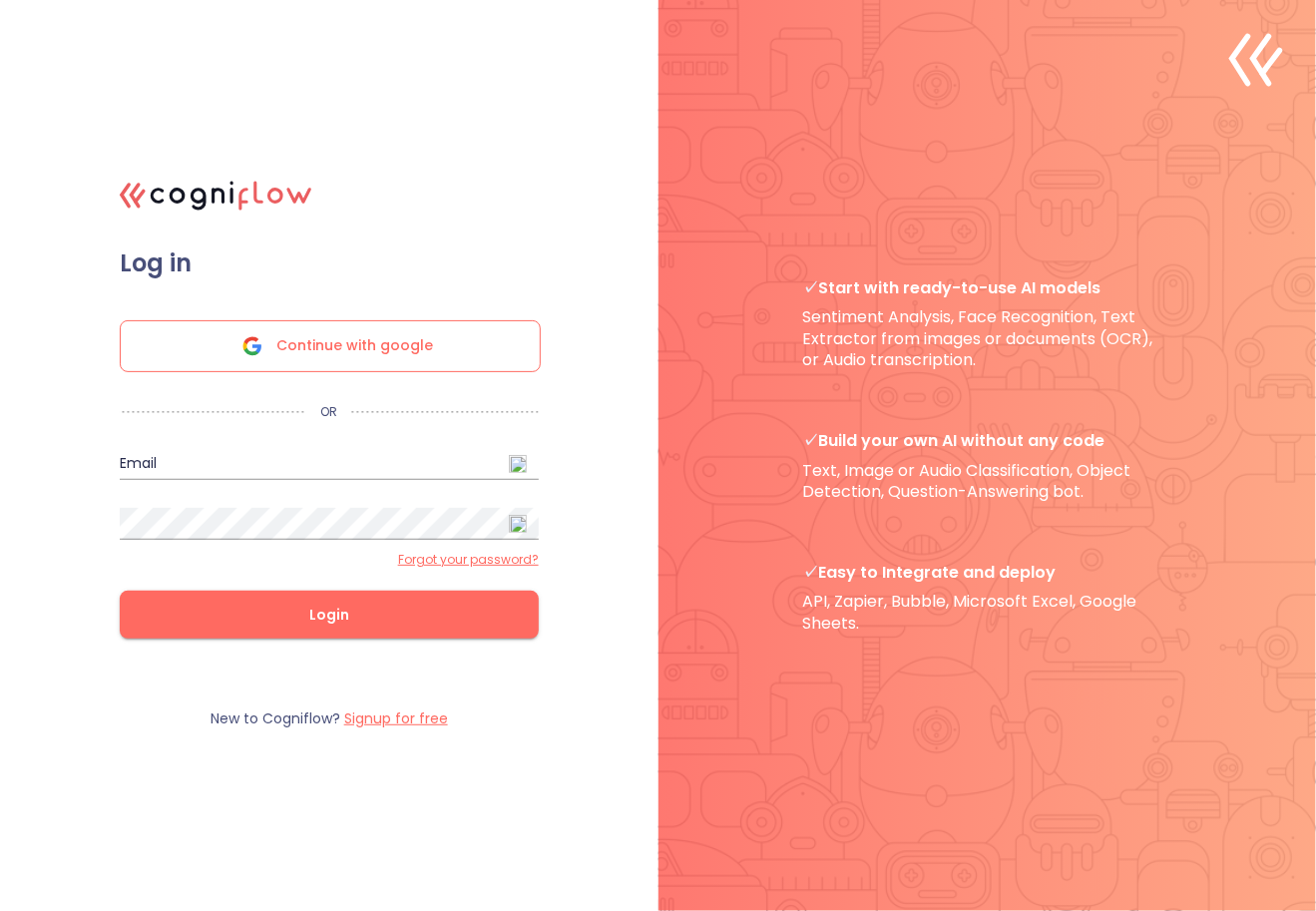 click at bounding box center [329, 464] 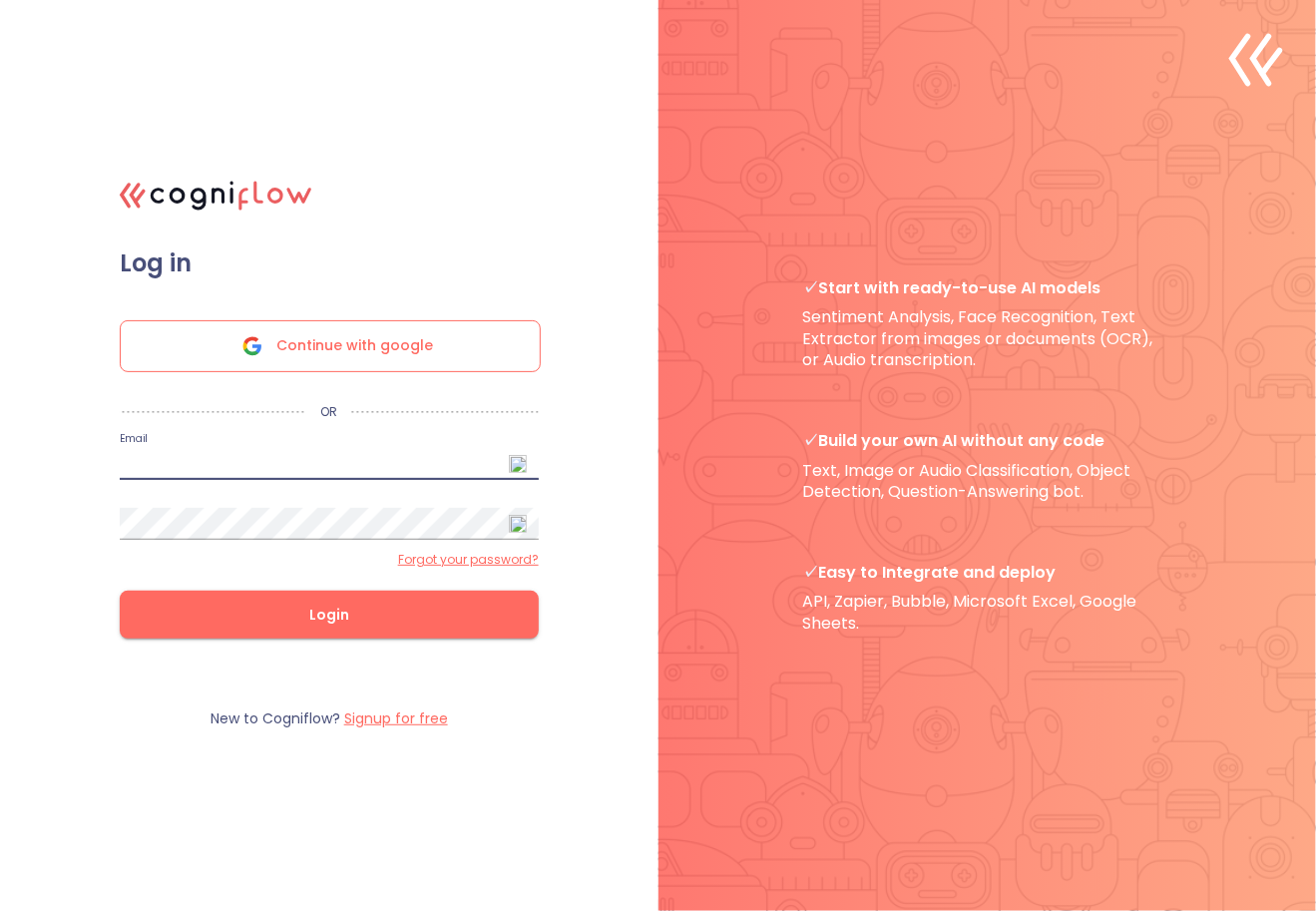 type on "[EMAIL_ADDRESS][DOMAIN_NAME]" 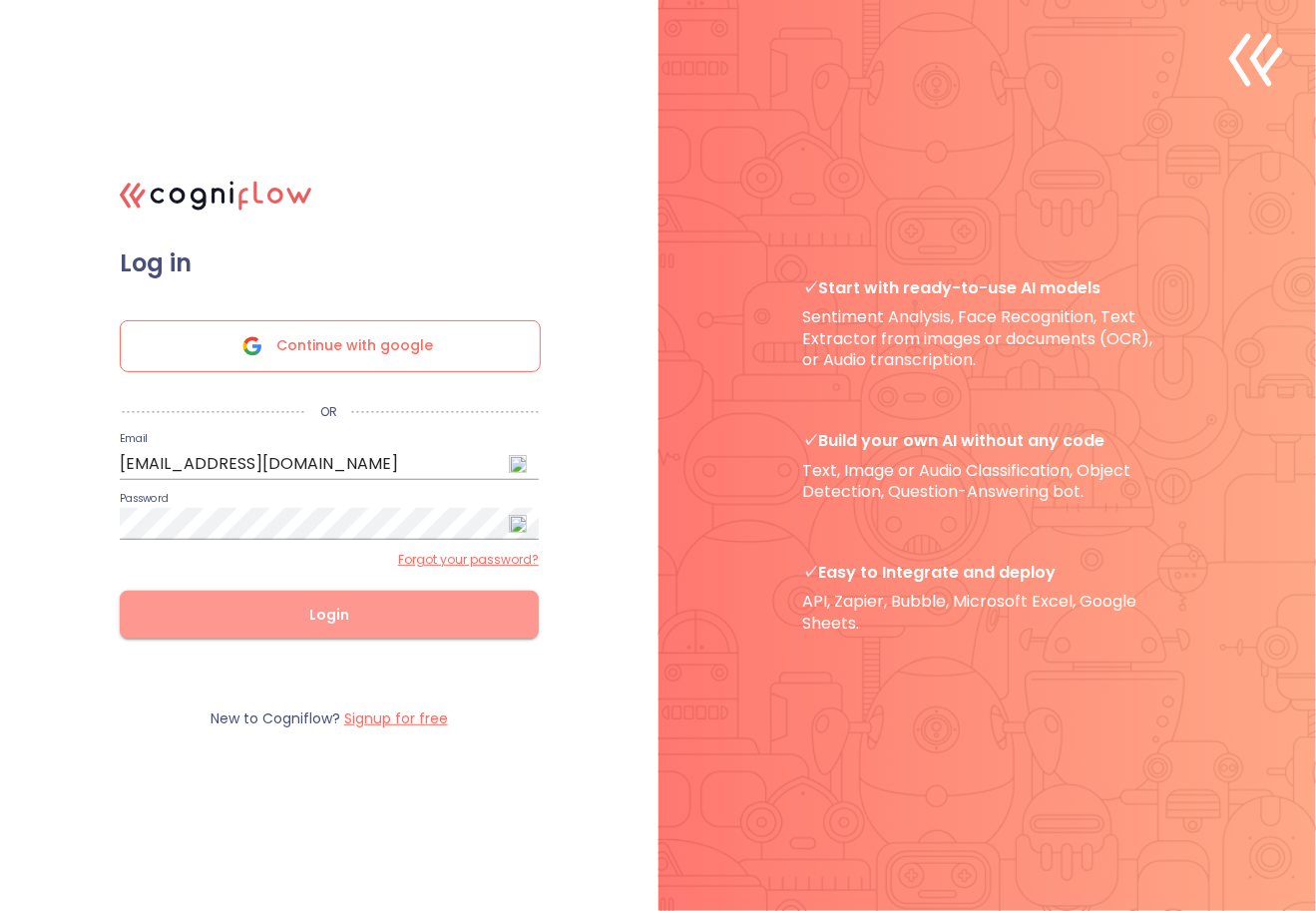 click on "Login" at bounding box center (329, 615) 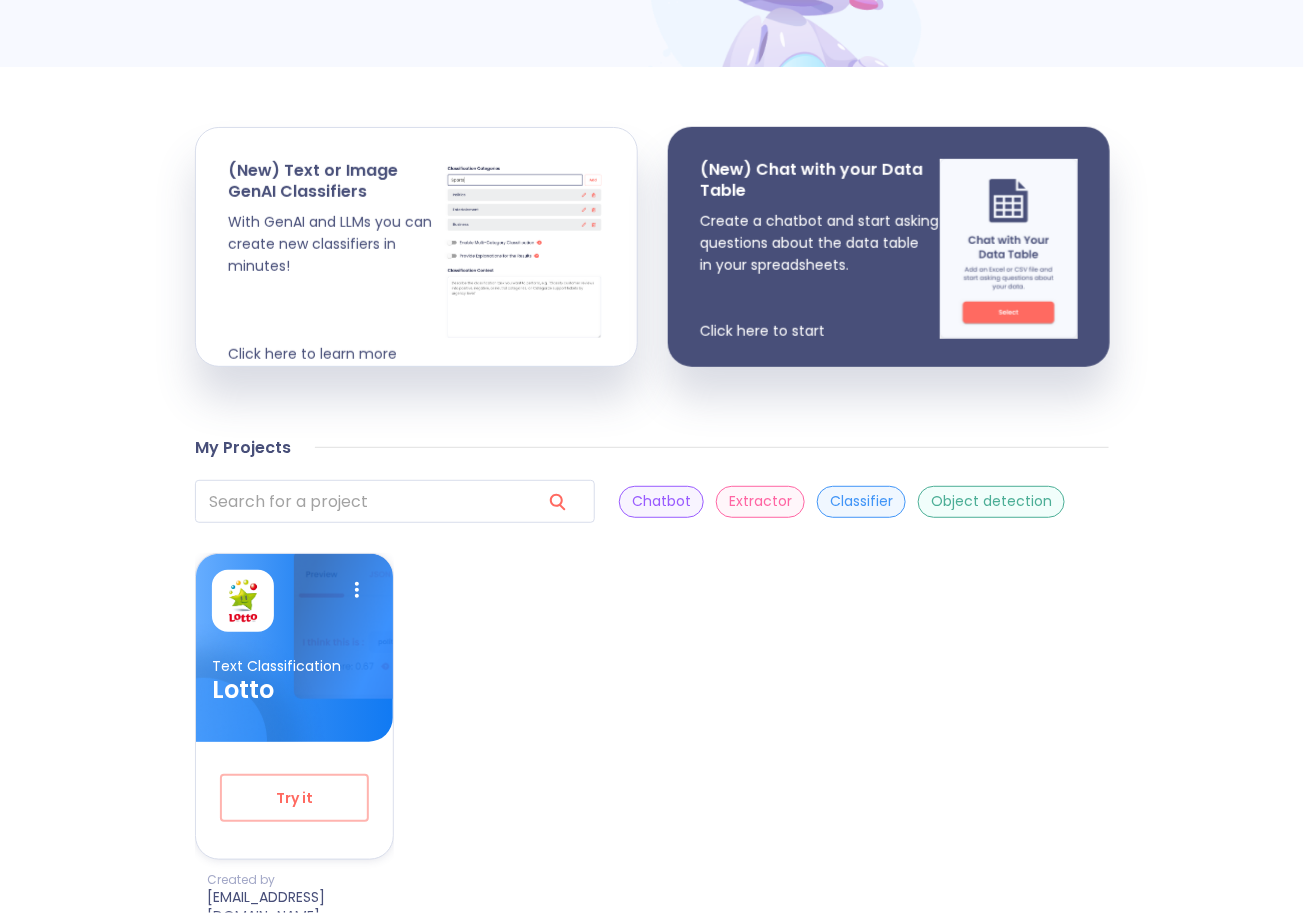scroll, scrollTop: 0, scrollLeft: 0, axis: both 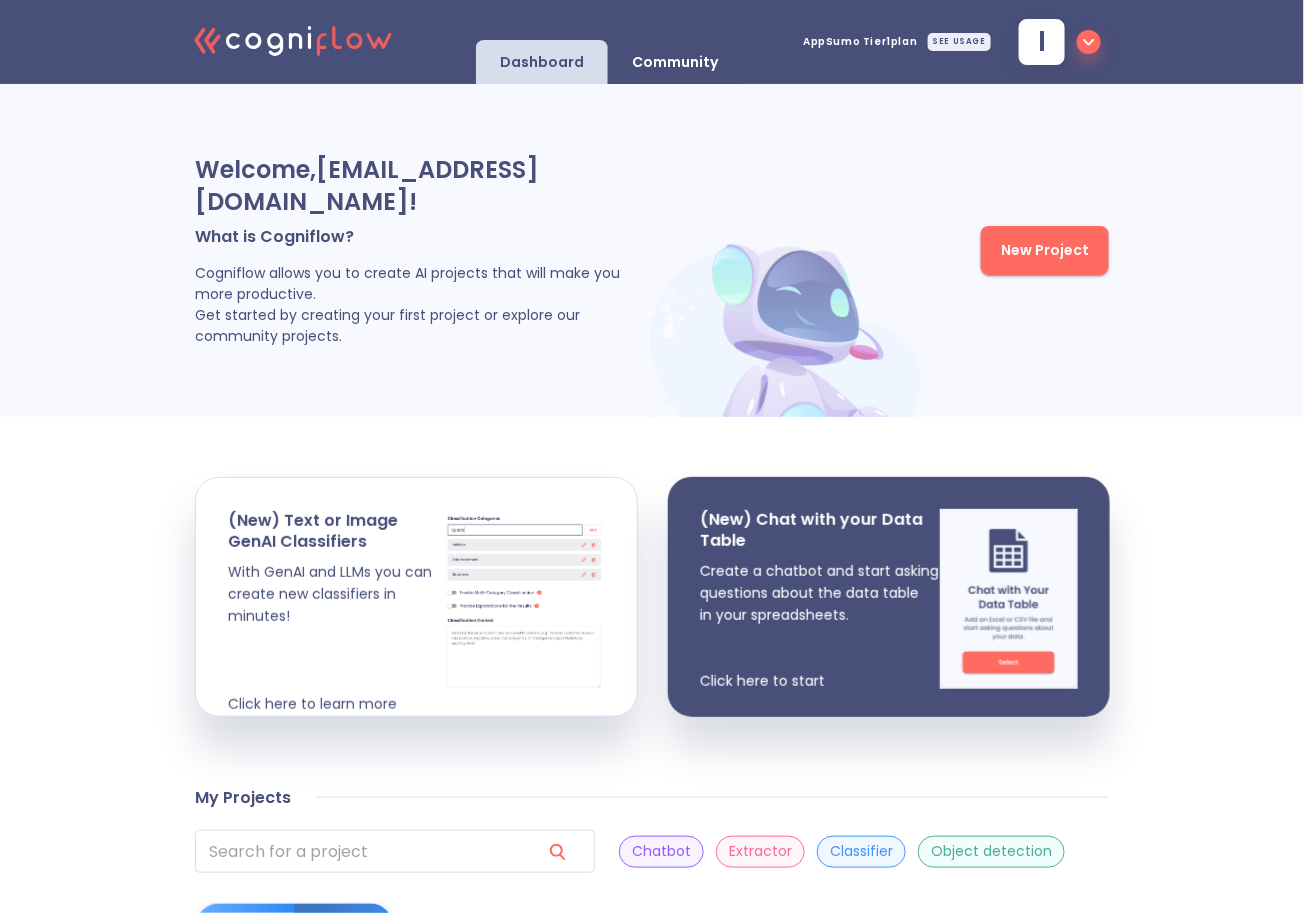 click 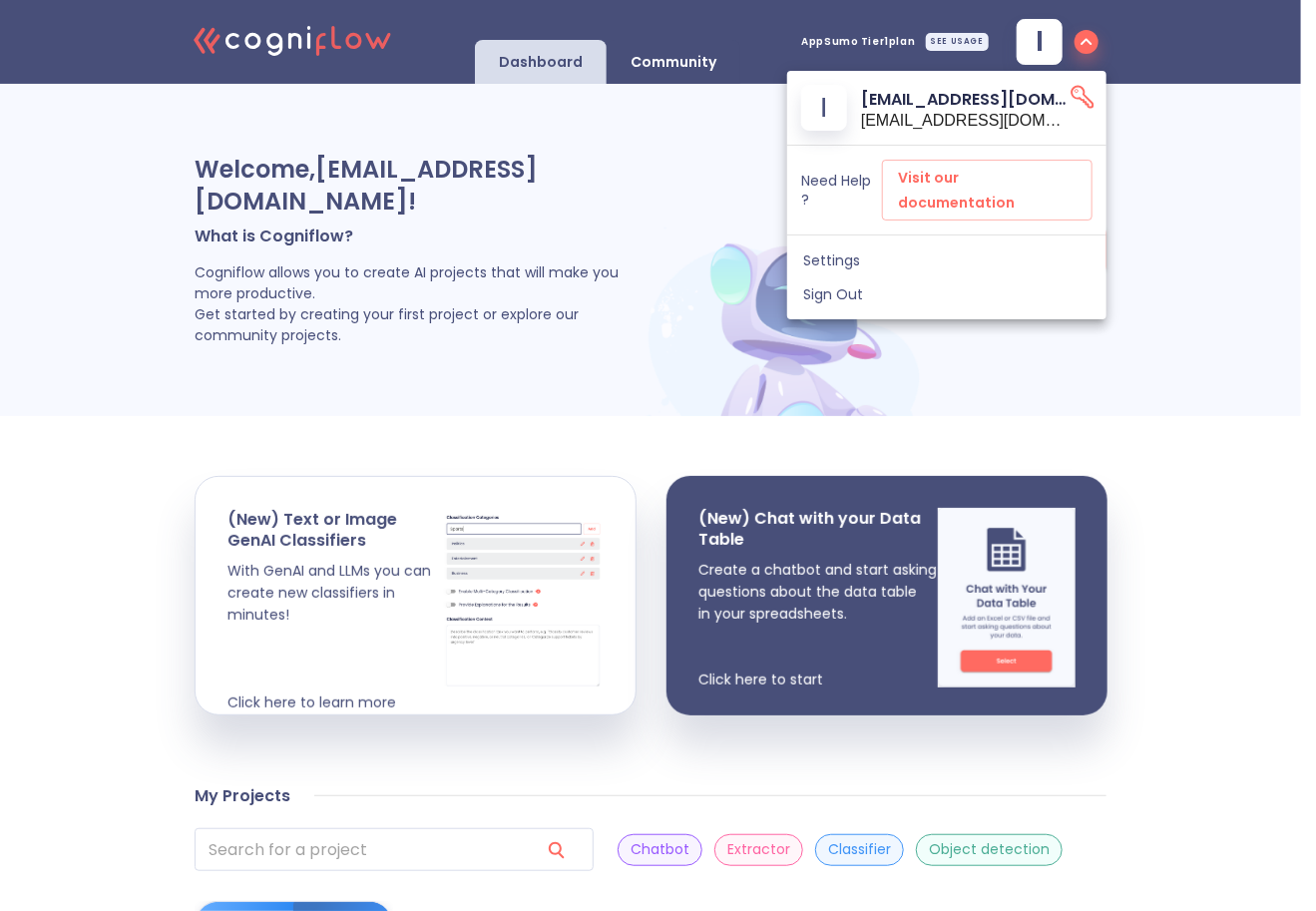 click at bounding box center (658, 455) 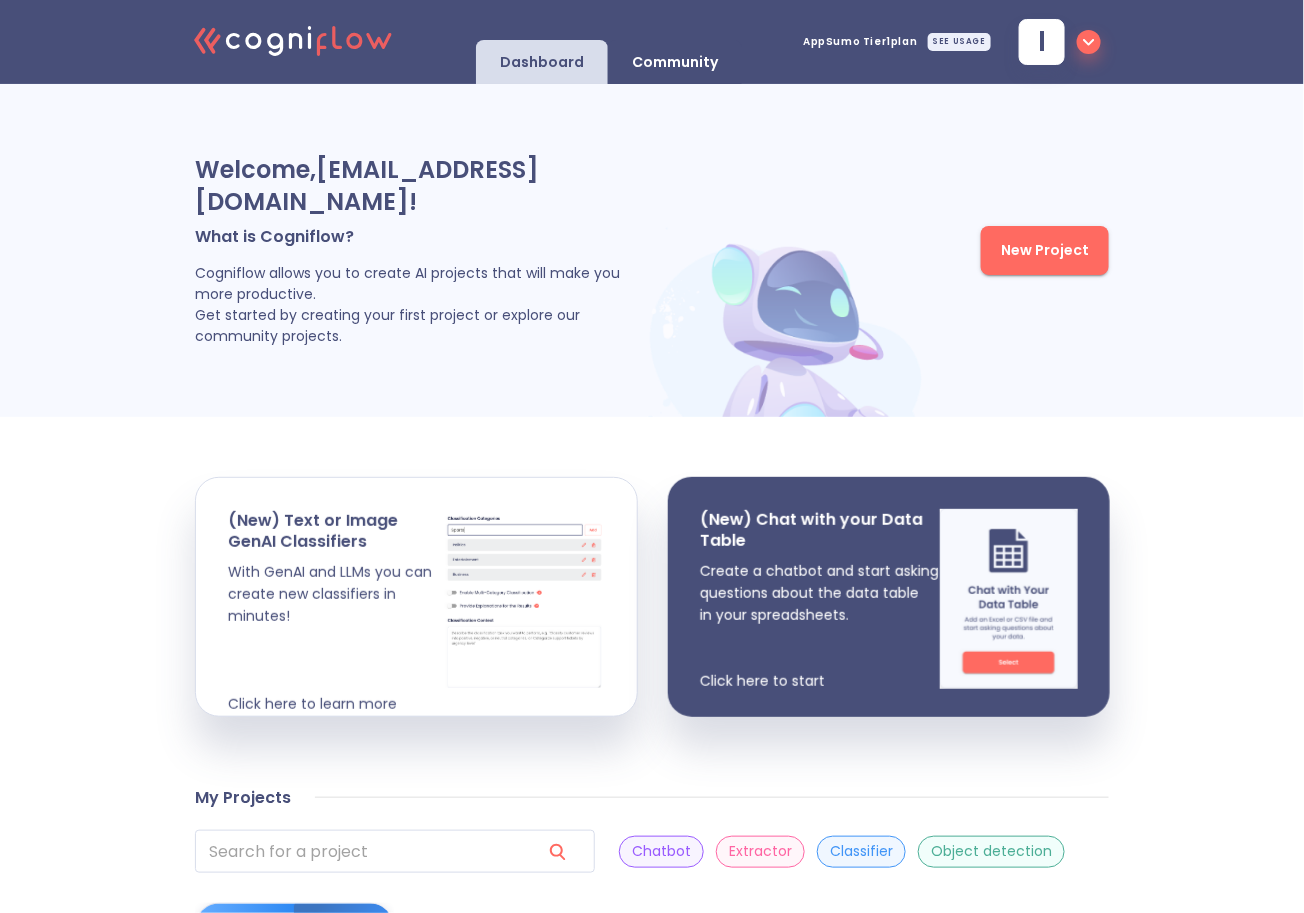 click on "SEE USAGE" at bounding box center [959, 42] 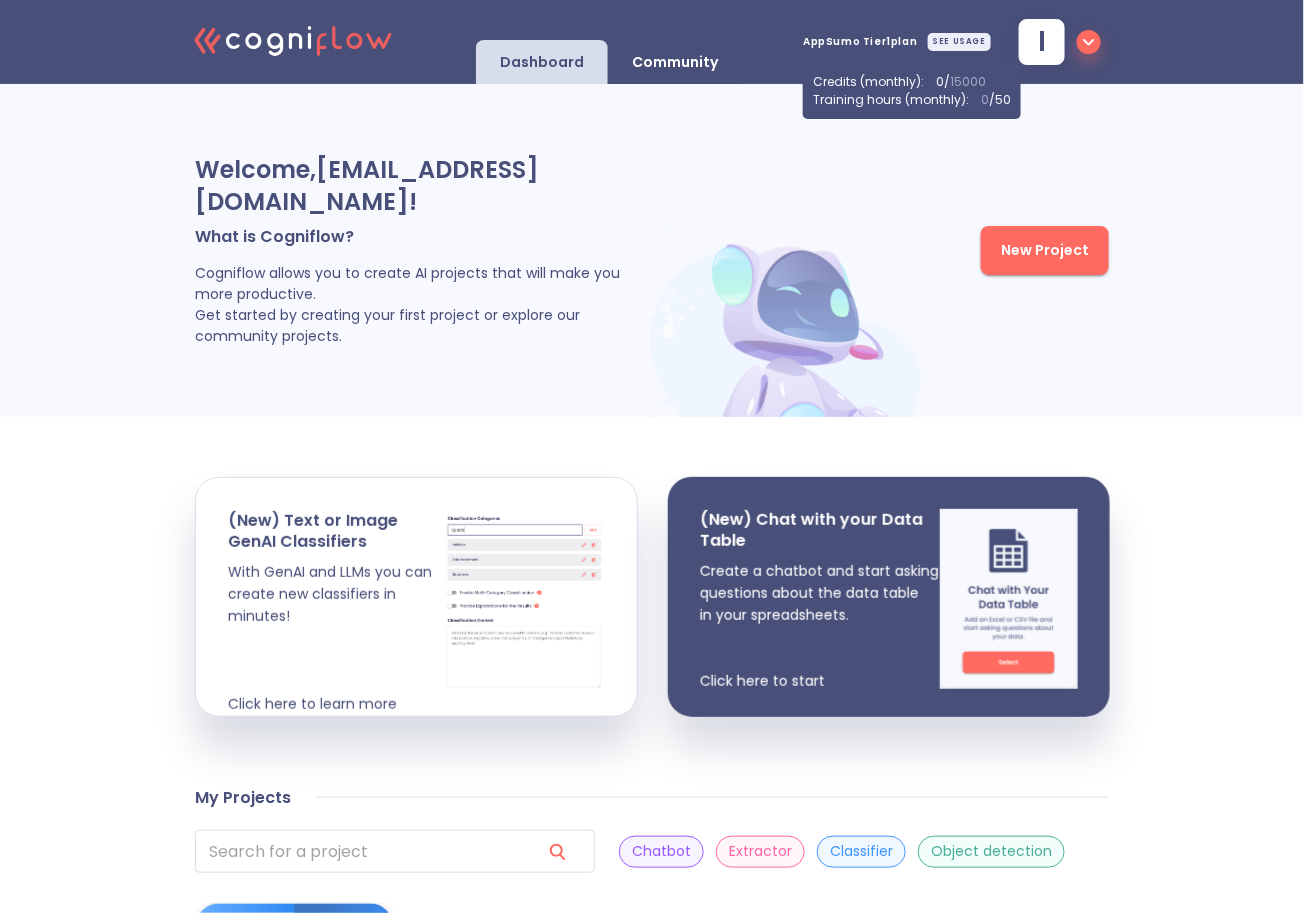 click on "Welcome,  [EMAIL_ADDRESS][DOMAIN_NAME] ! What is Cogniflow? Cogniflow allows you to create AI projects that will make you more productive.
Get started by creating your first project or explore our community projects. New Project" at bounding box center (652, 250) 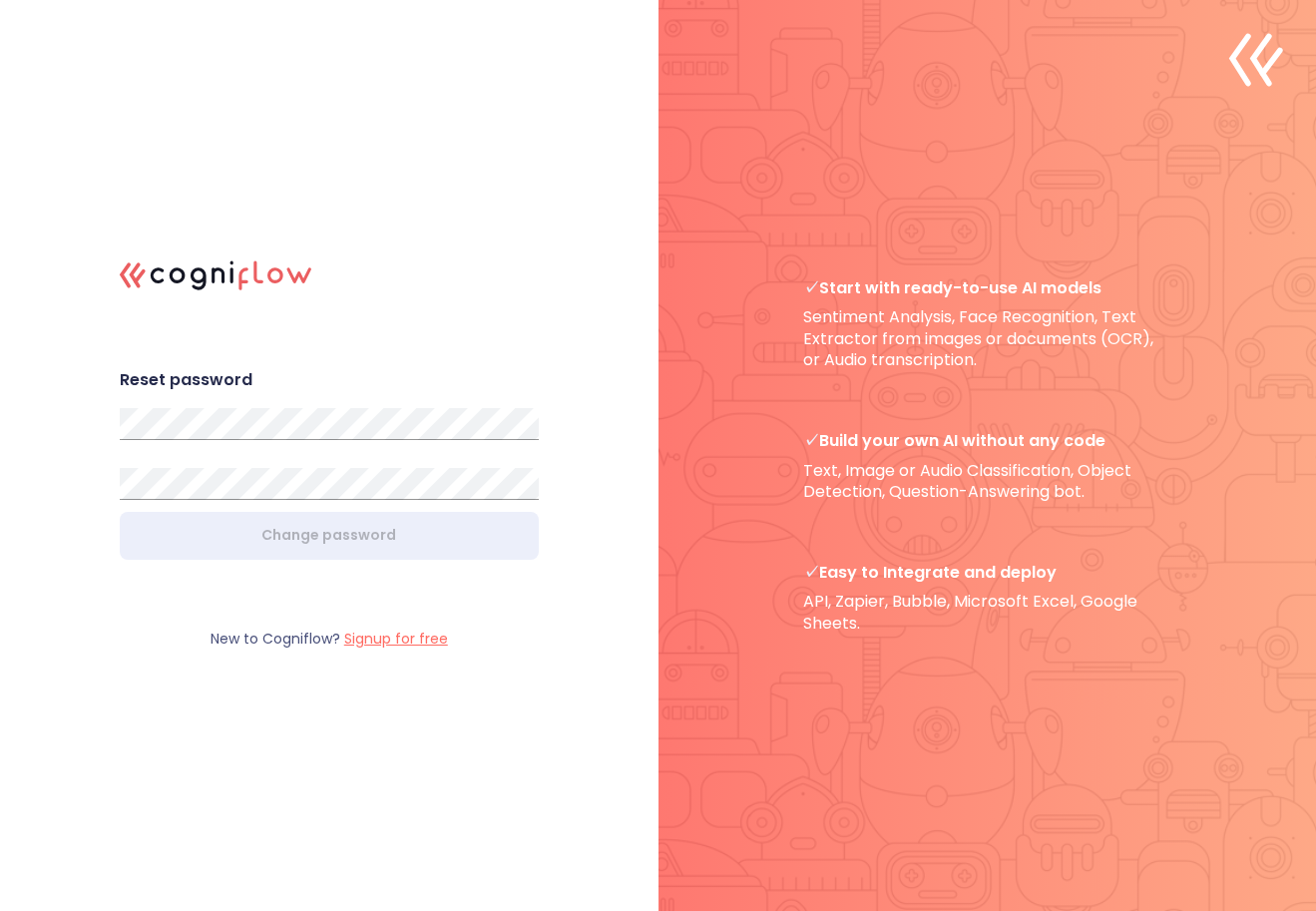 scroll, scrollTop: 0, scrollLeft: 0, axis: both 